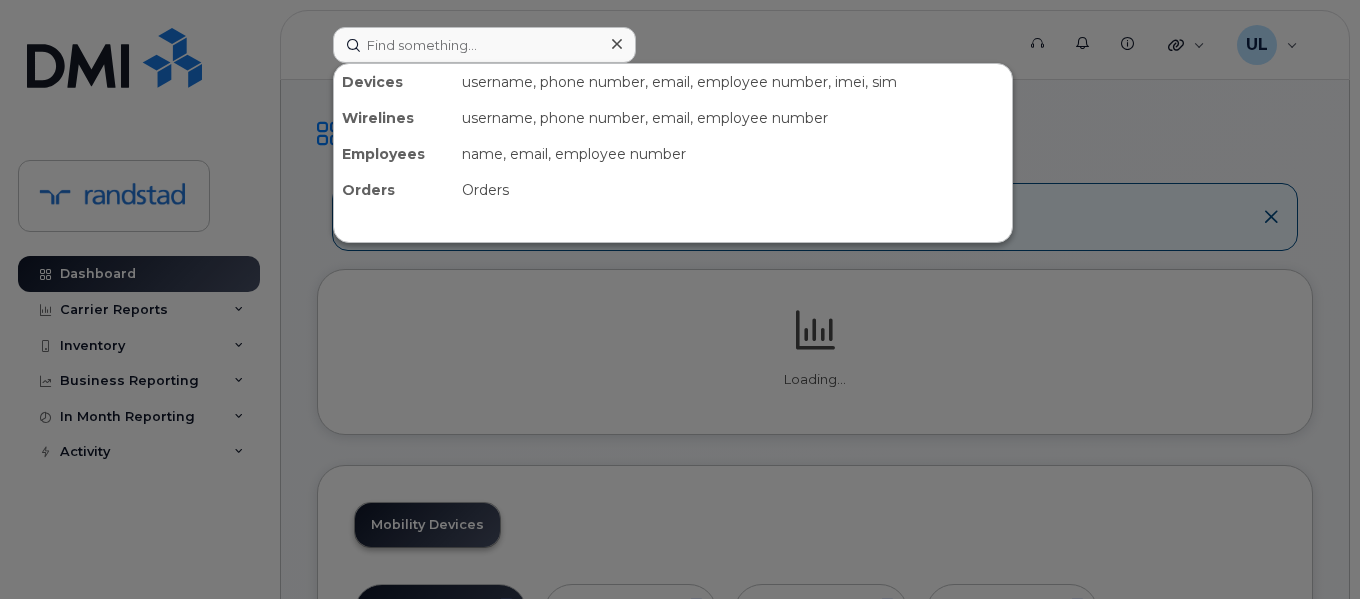scroll, scrollTop: 0, scrollLeft: 0, axis: both 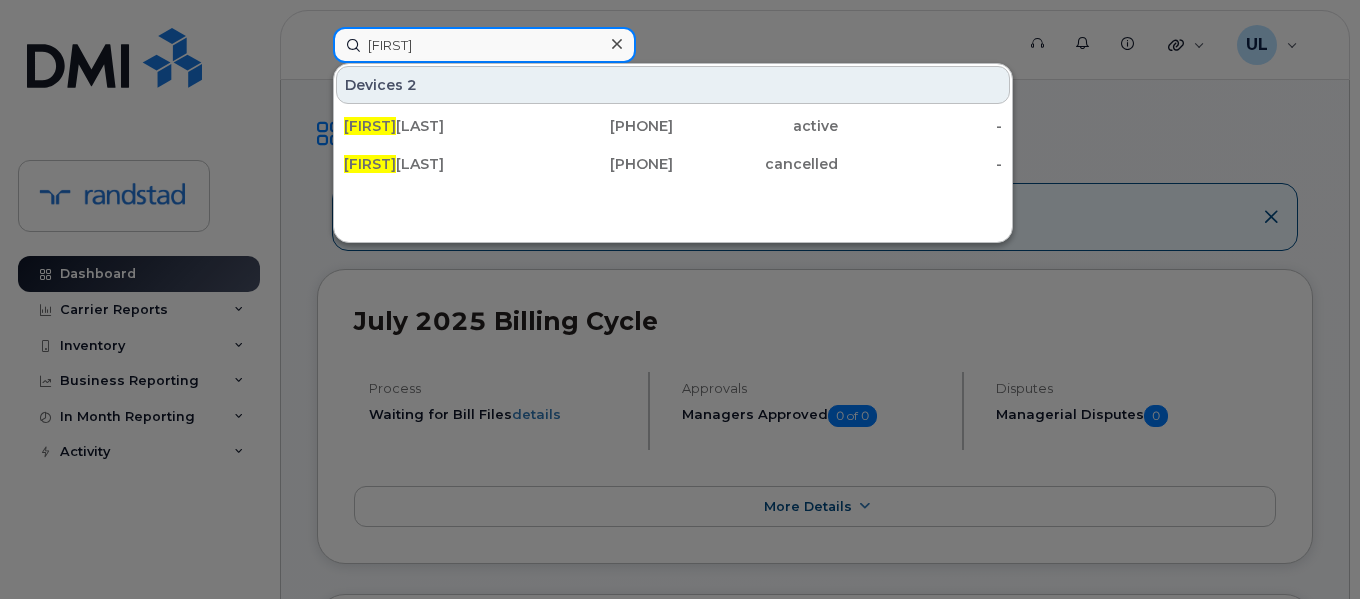 type on "[FIRST]" 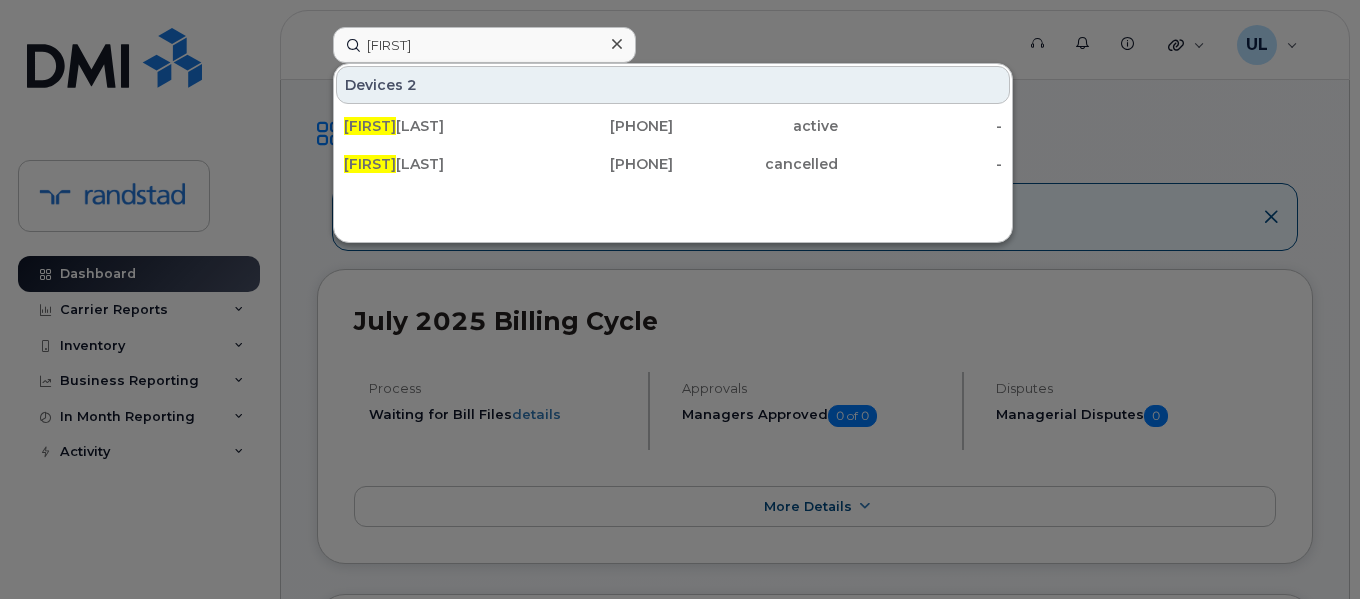 click on "Devices 2" 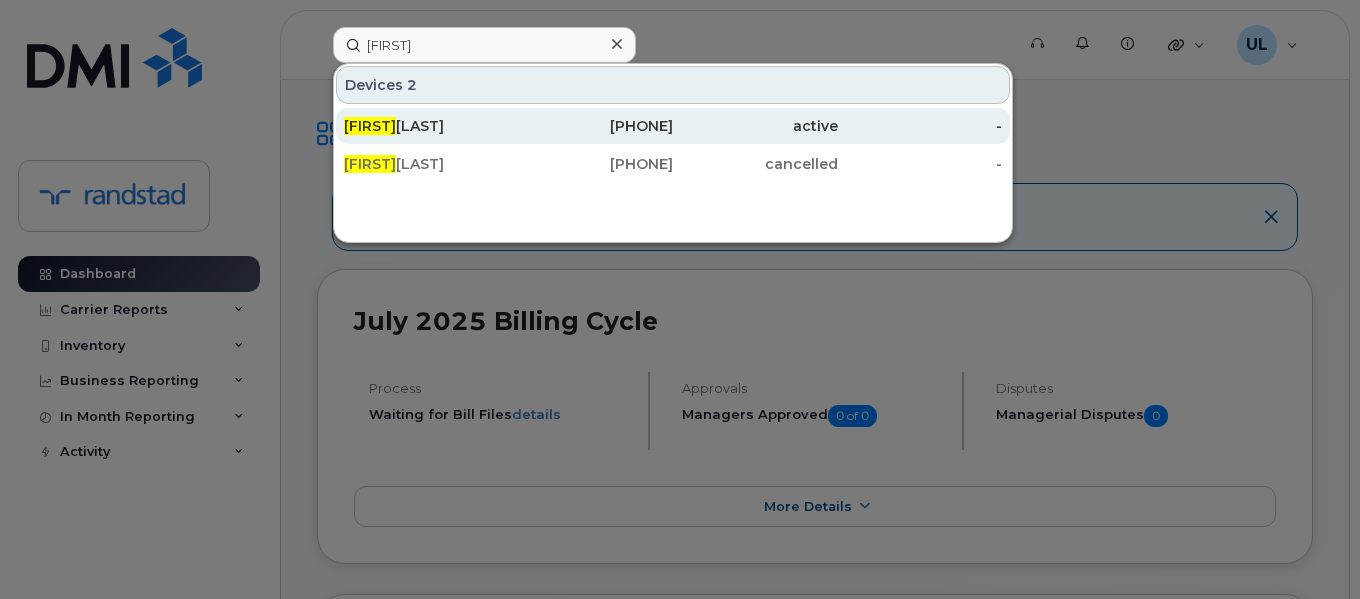 click on "[FIRST] [LAST] [PHONE] active -" 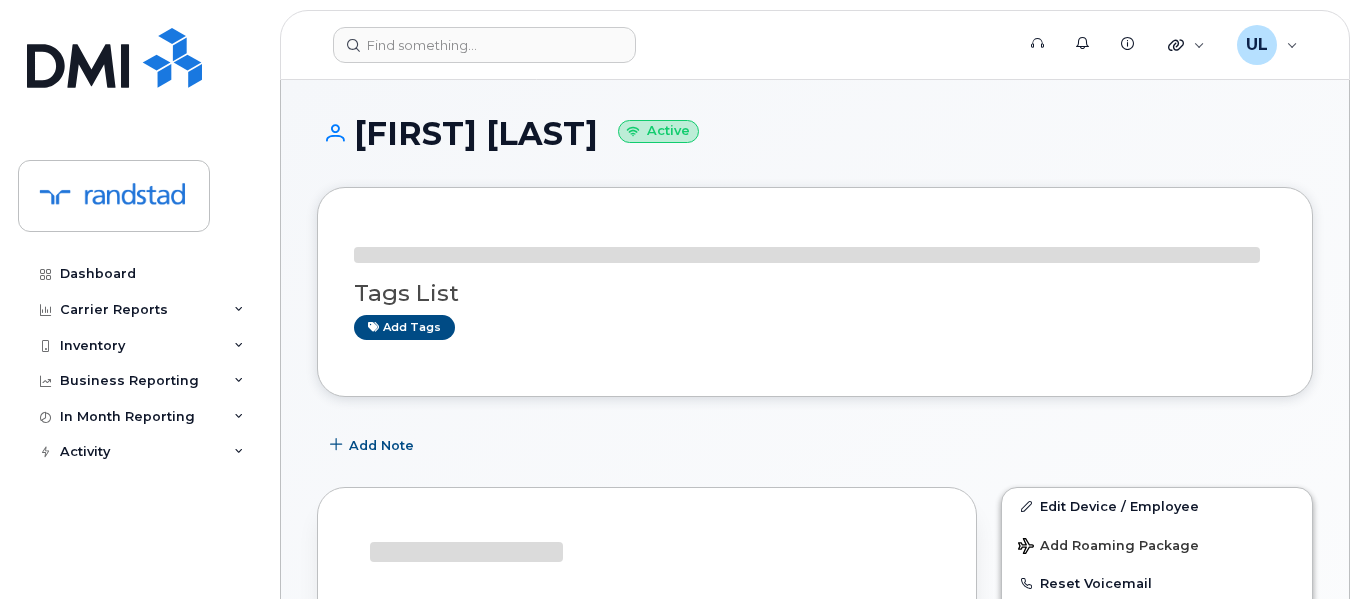 scroll, scrollTop: 195, scrollLeft: 0, axis: vertical 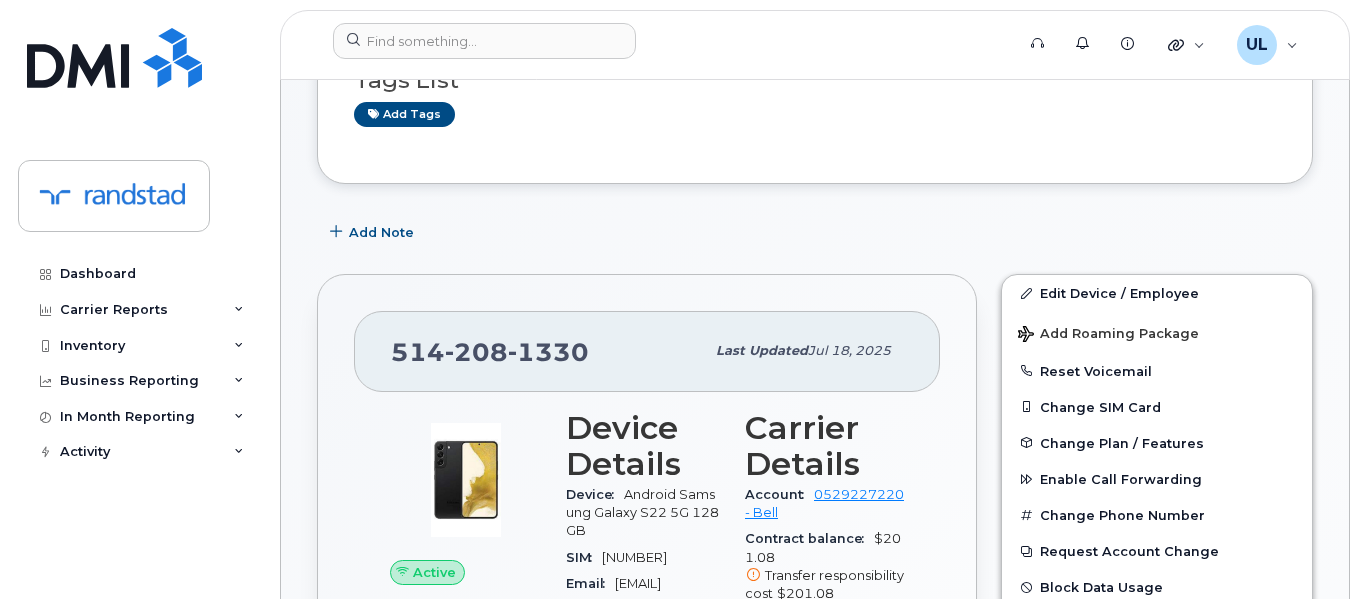 click on "1330" 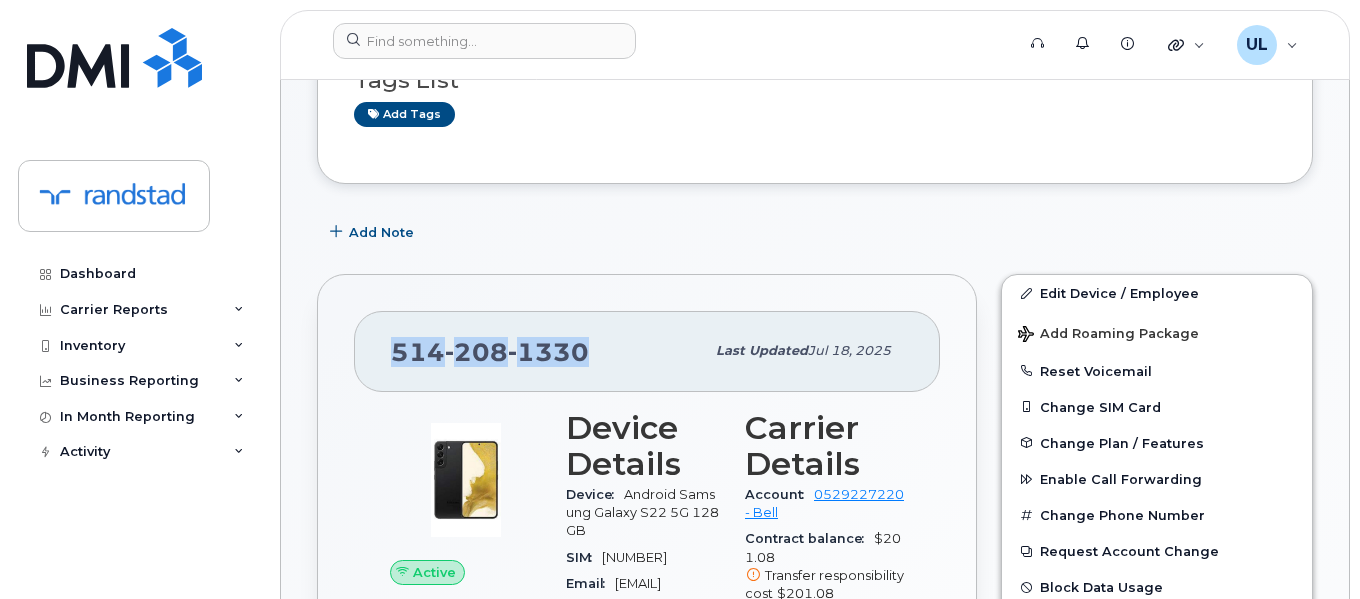 click on "1330" 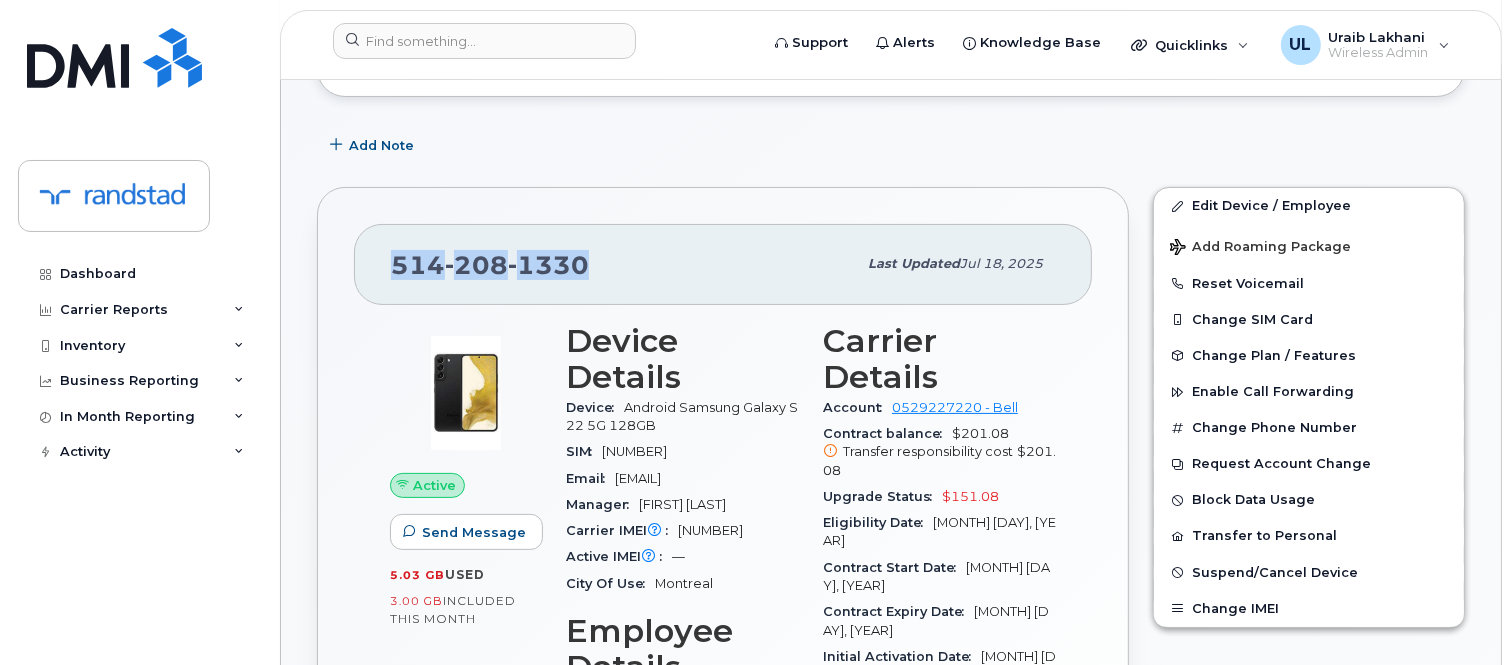 scroll, scrollTop: 522, scrollLeft: 0, axis: vertical 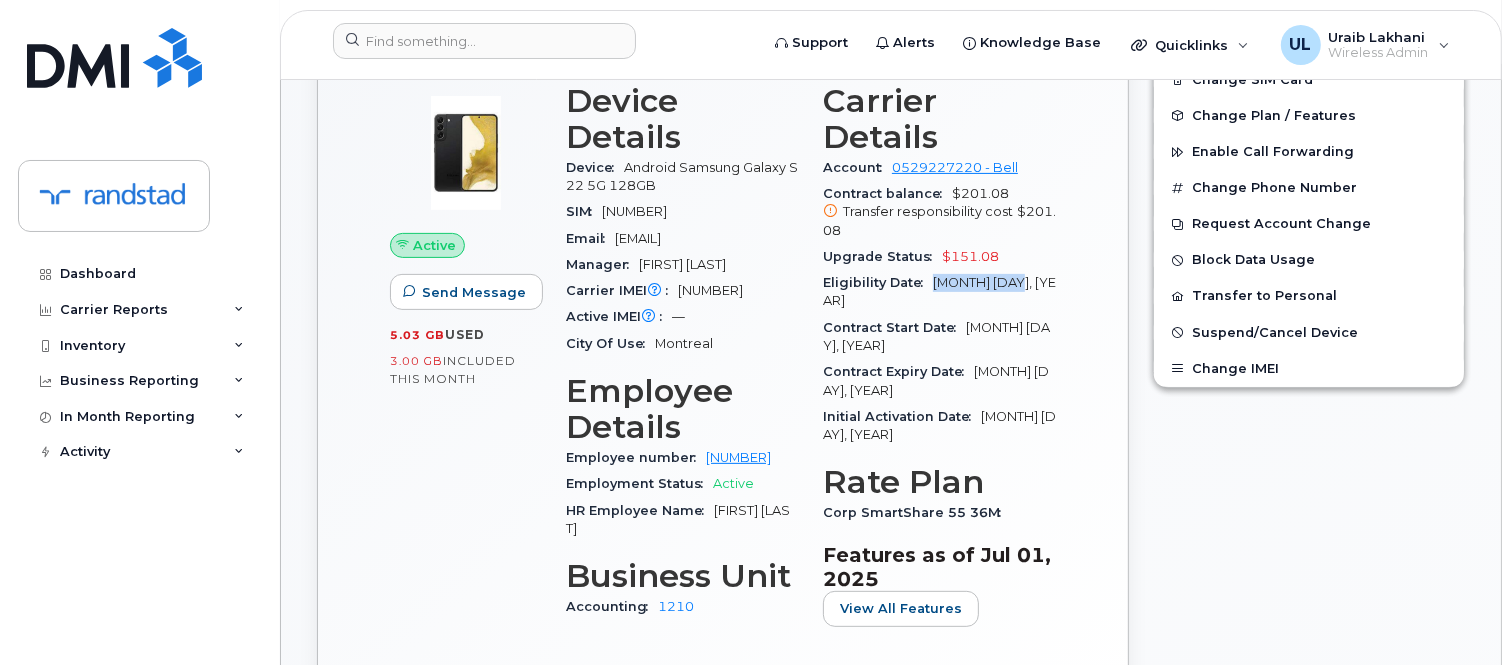 drag, startPoint x: 933, startPoint y: 282, endPoint x: 1054, endPoint y: 276, distance: 121.14867 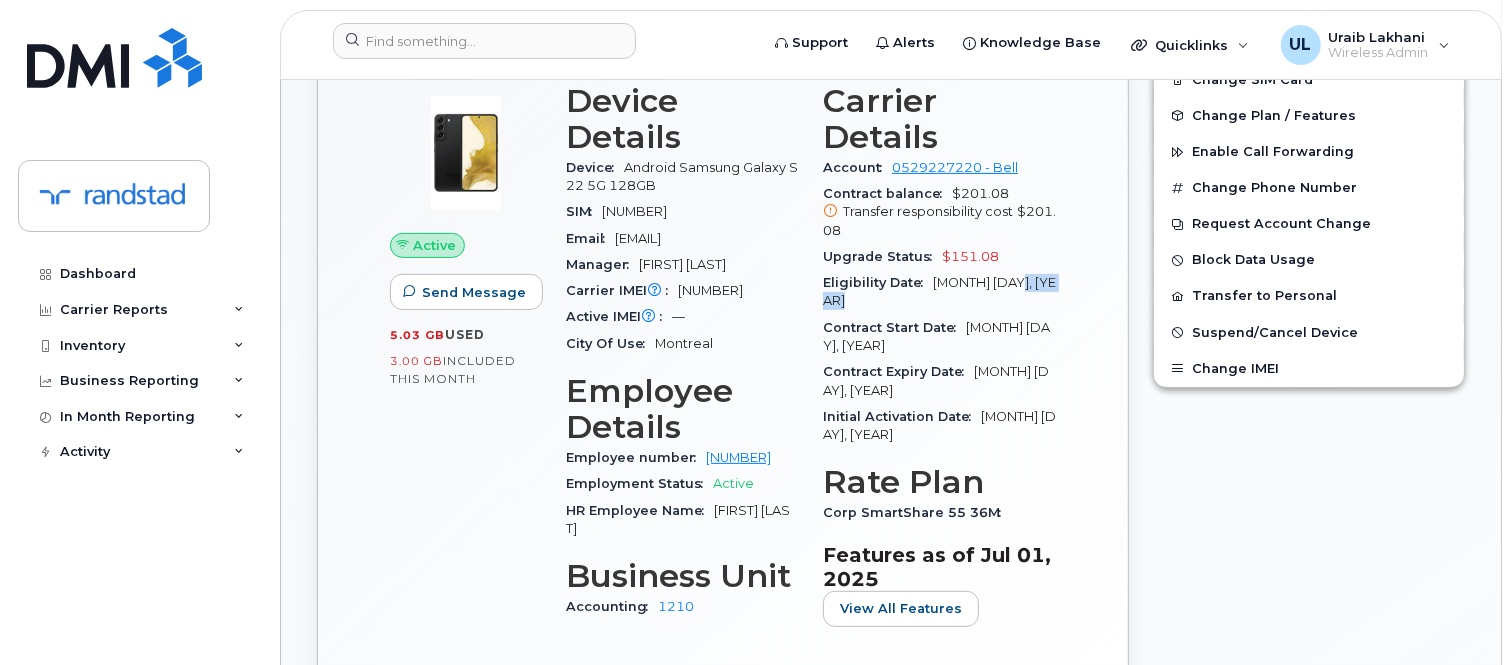 click on "Eligibility Date  Nov 17, 2025" 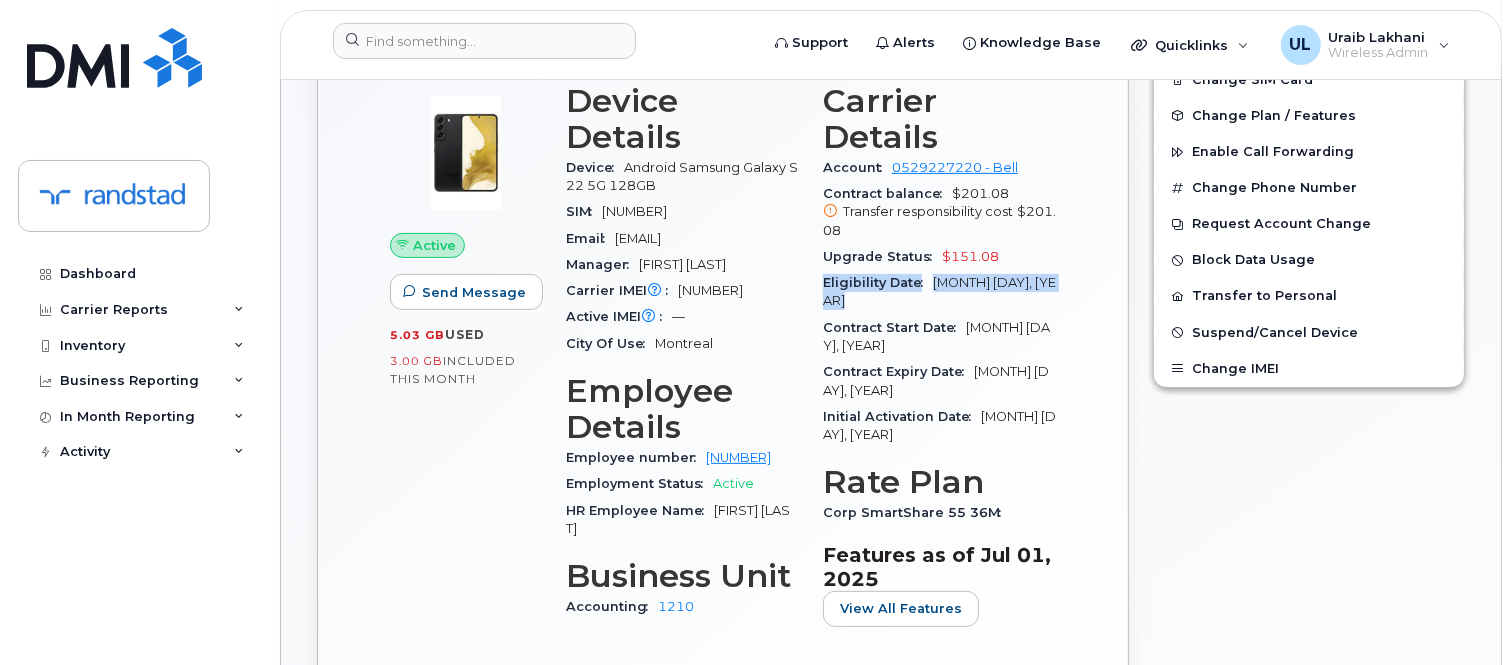 click on "Eligibility Date  Nov 17, 2025" 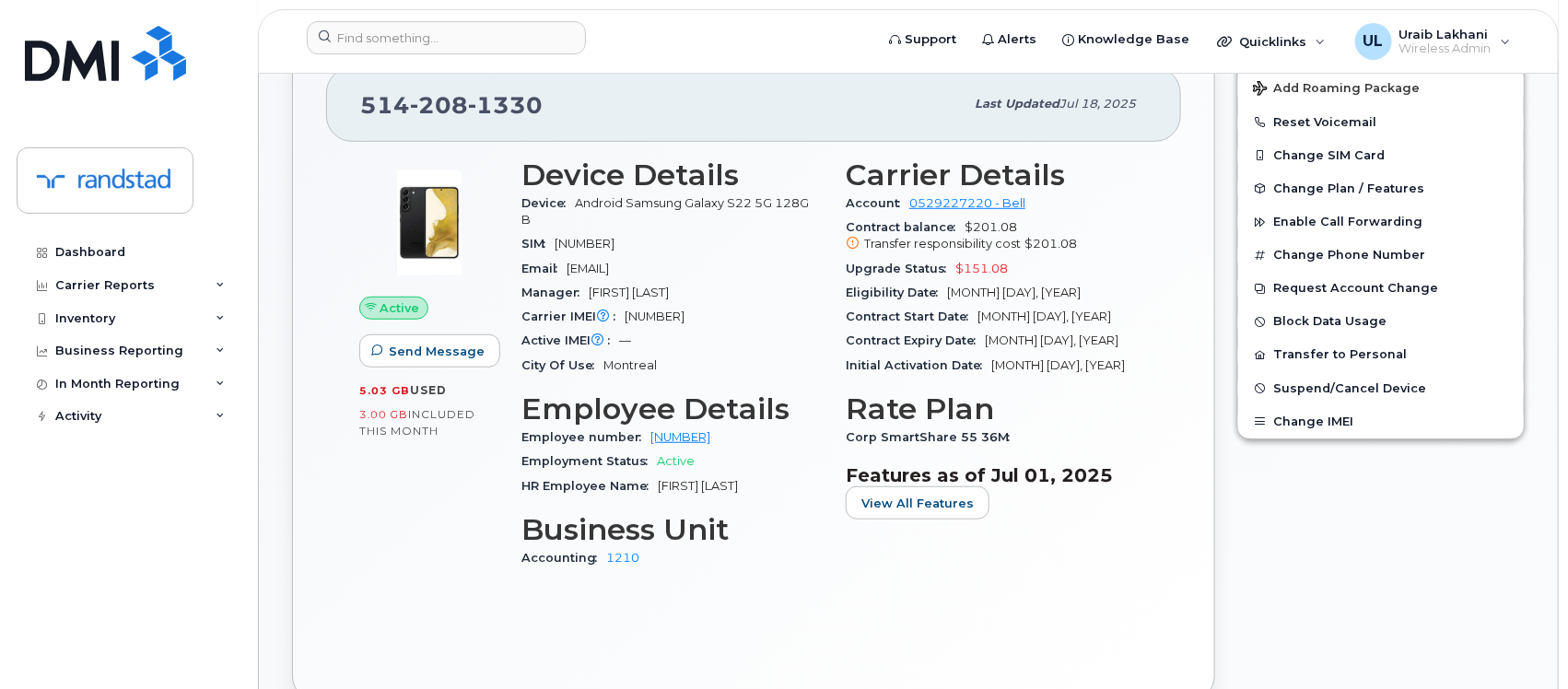 scroll, scrollTop: 424, scrollLeft: 0, axis: vertical 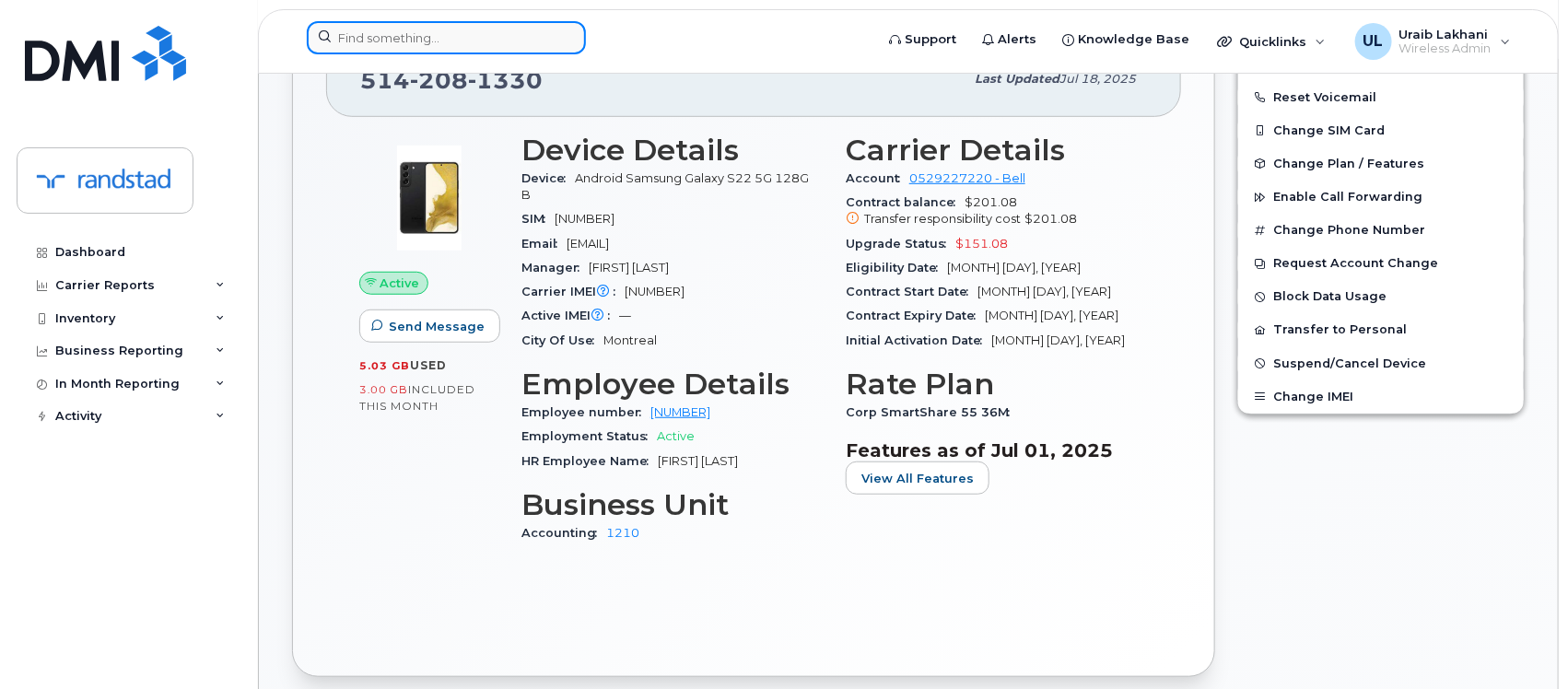 click 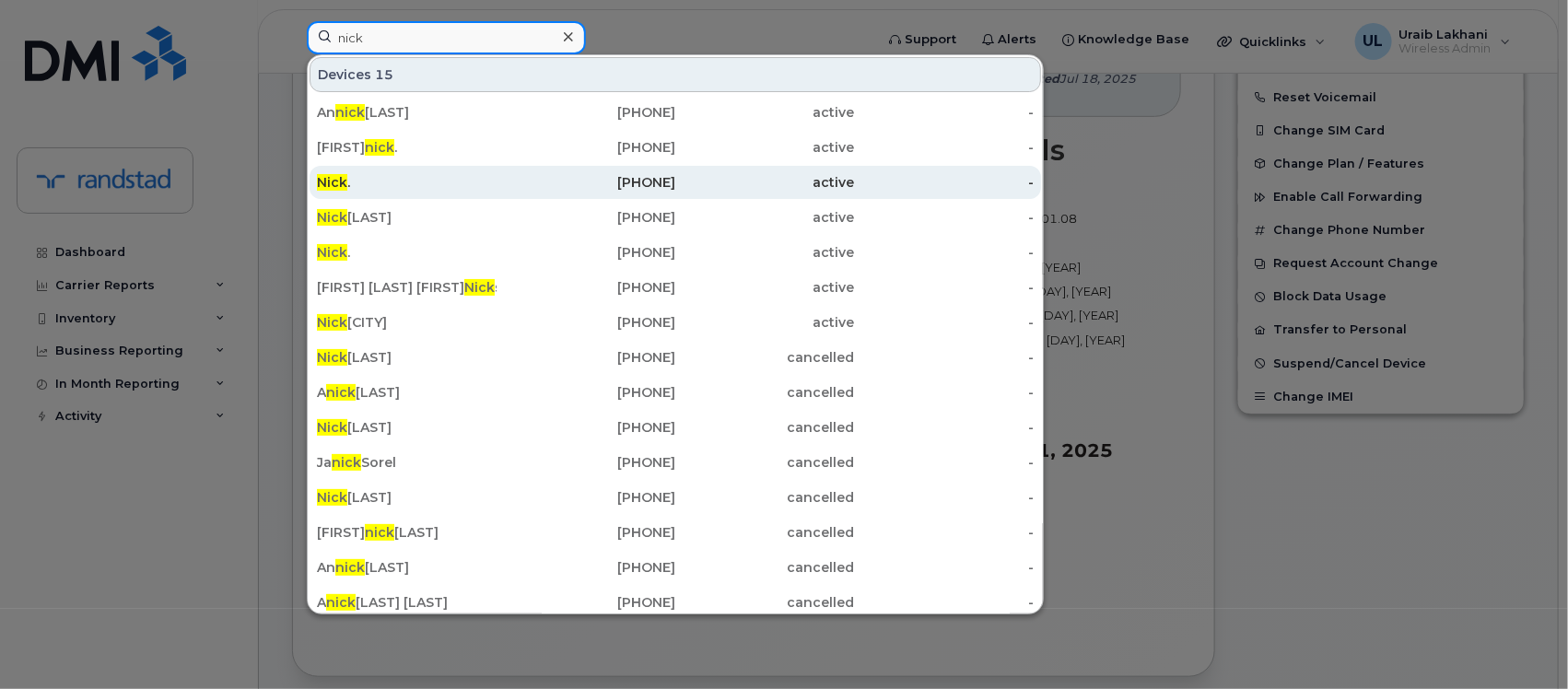 type on "nick" 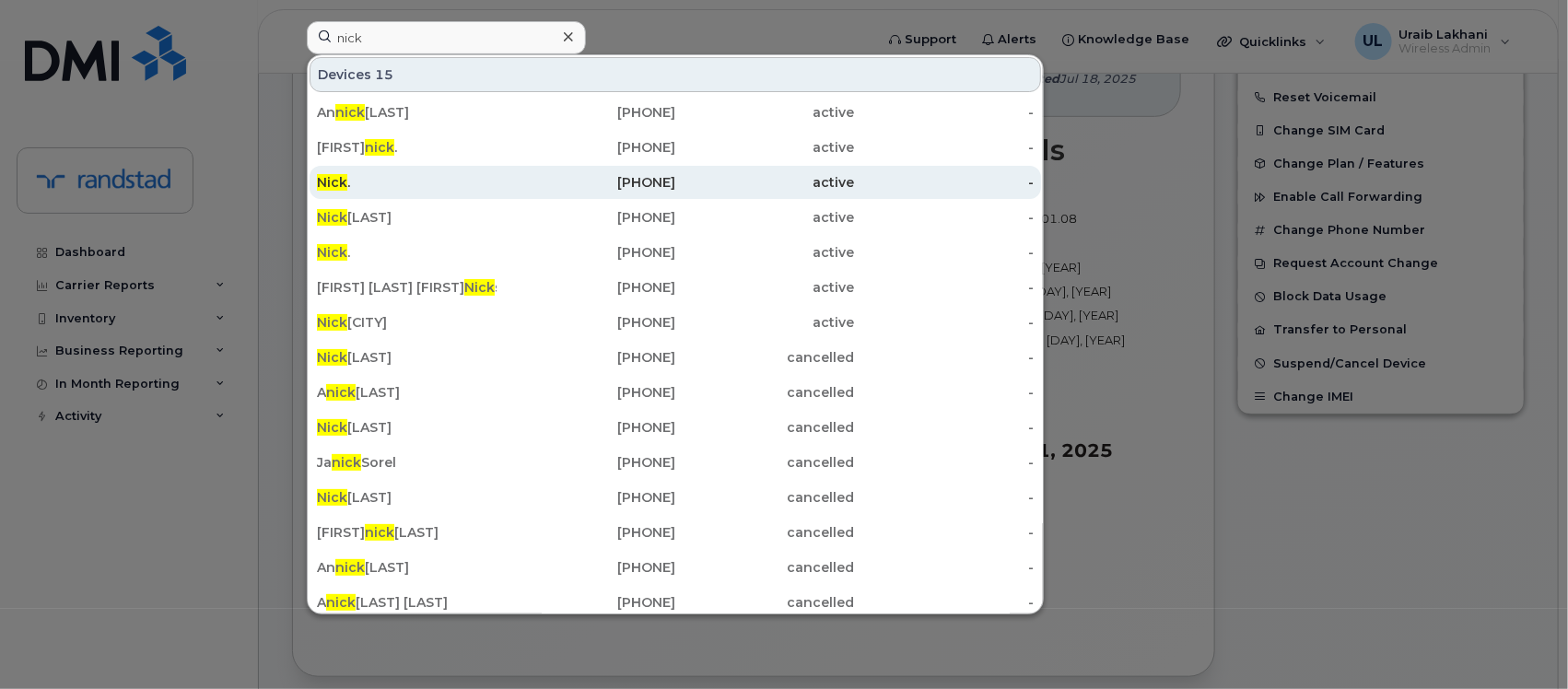 click on "778-999-7985" 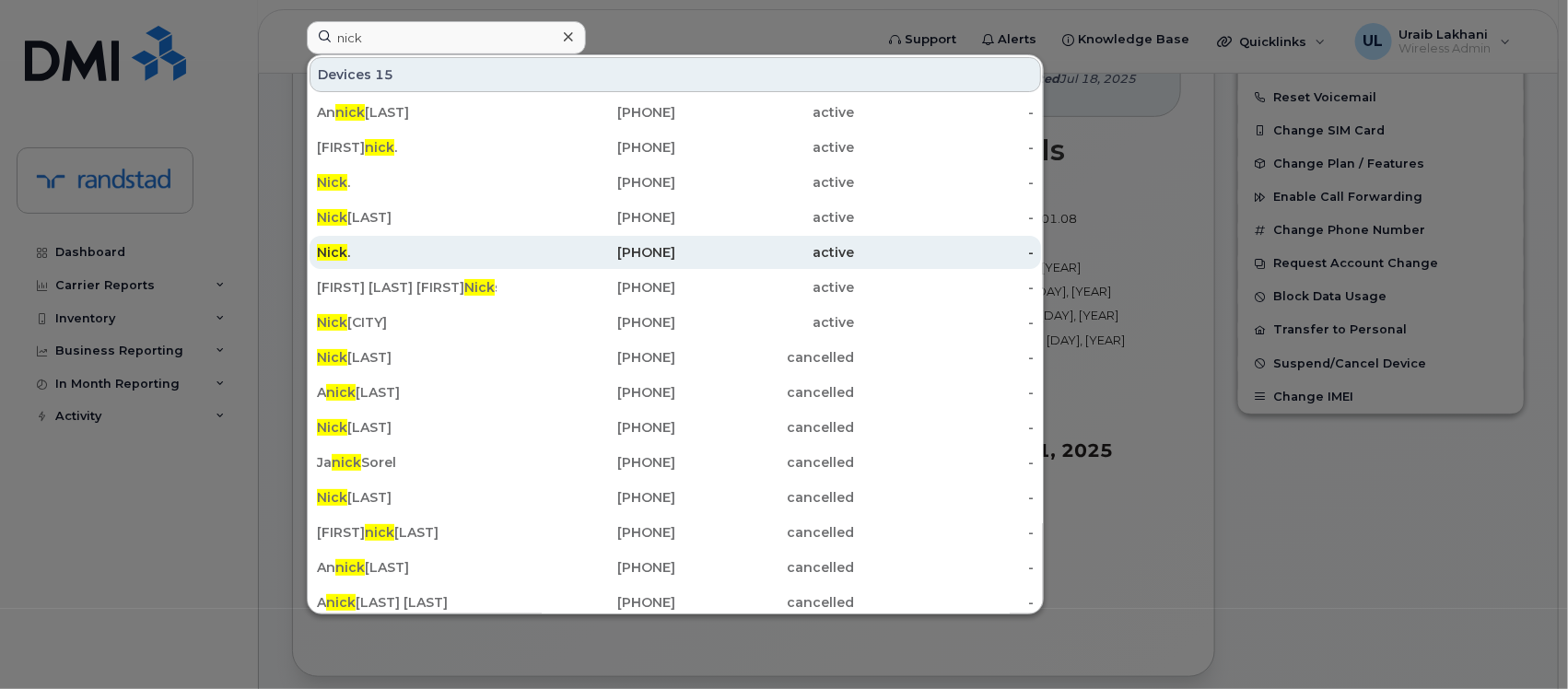 click on "Nick  ." 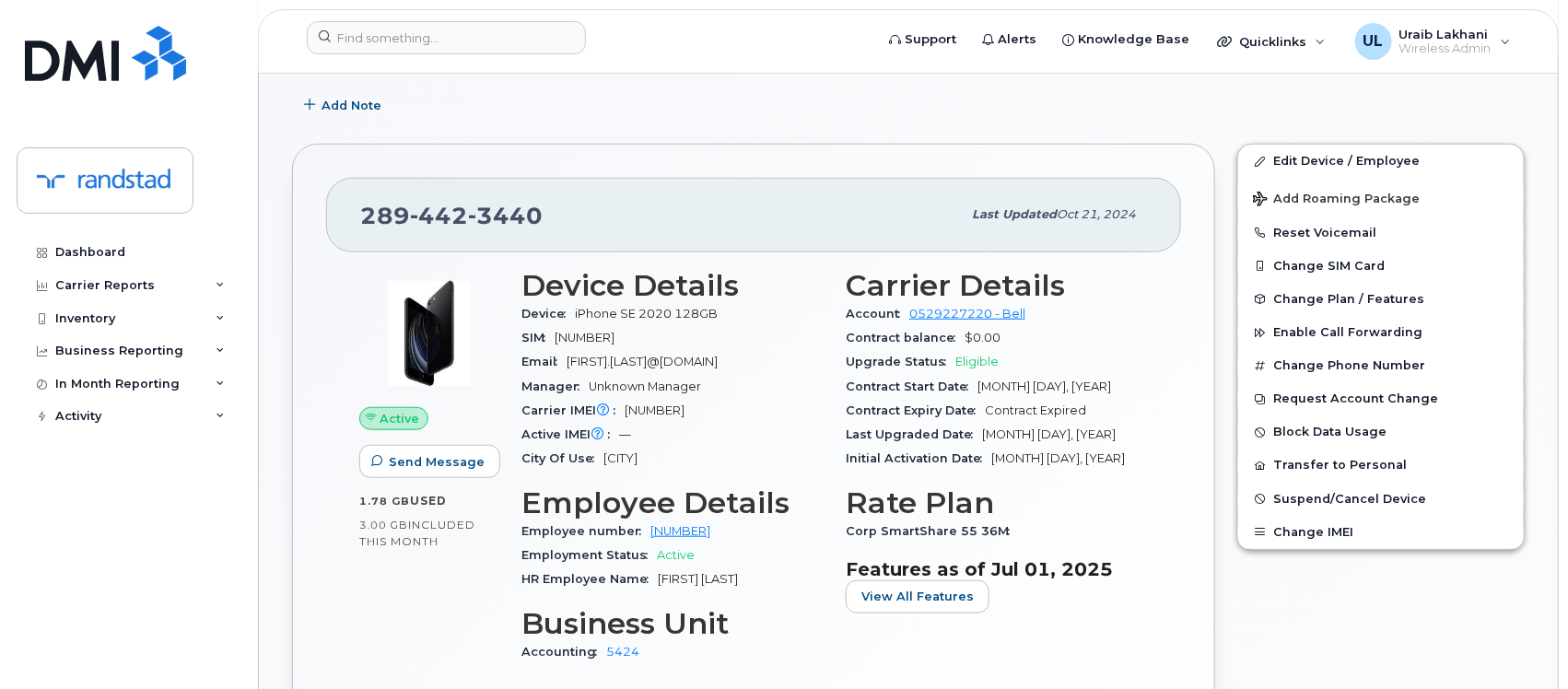 scroll, scrollTop: 440, scrollLeft: 0, axis: vertical 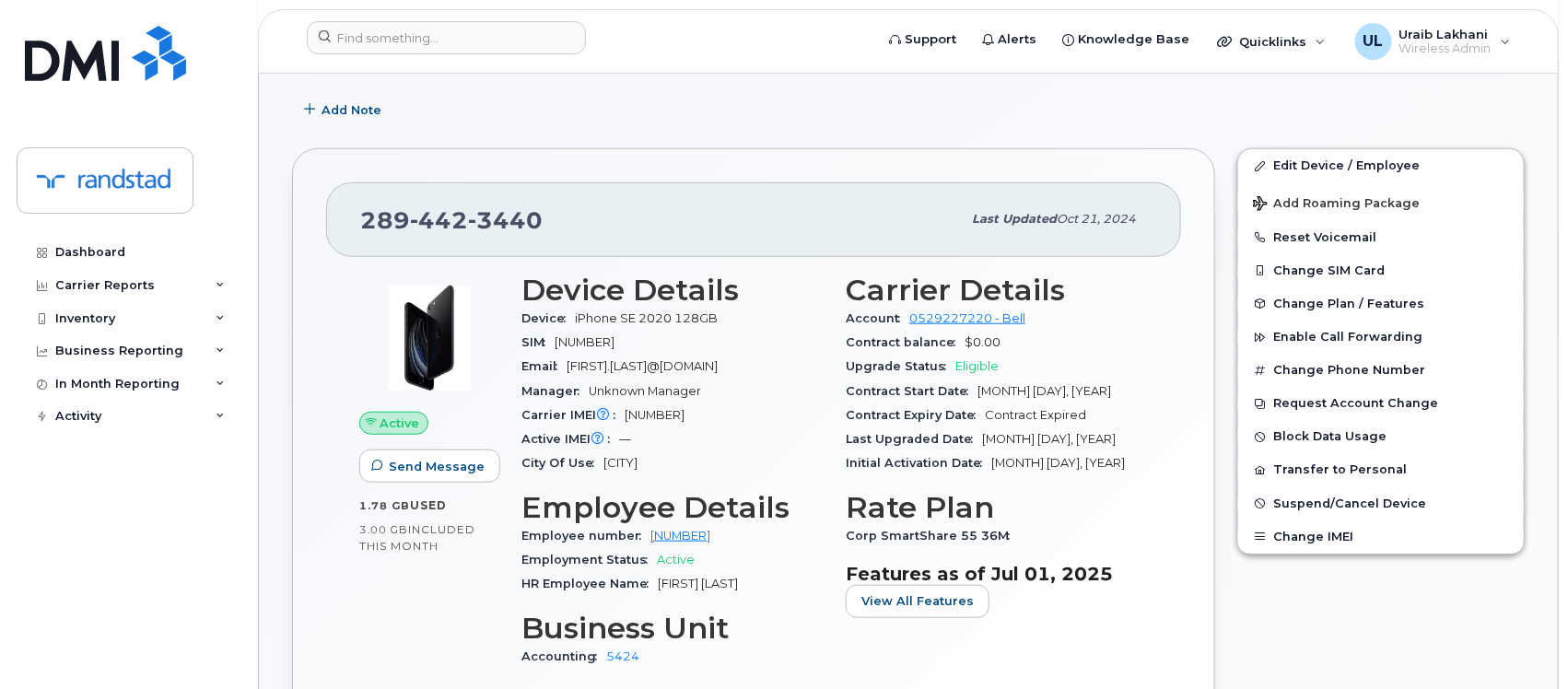 click on "Support   Alerts   Knowledge Base Quicklinks Suspend / Cancel Device Change SIM Card Enable Call Forwarding Reset VM Password Add Roaming Package Add Device Transfer Line In UL Uraib Lakhani Wireless Admin English Français  Sign out" 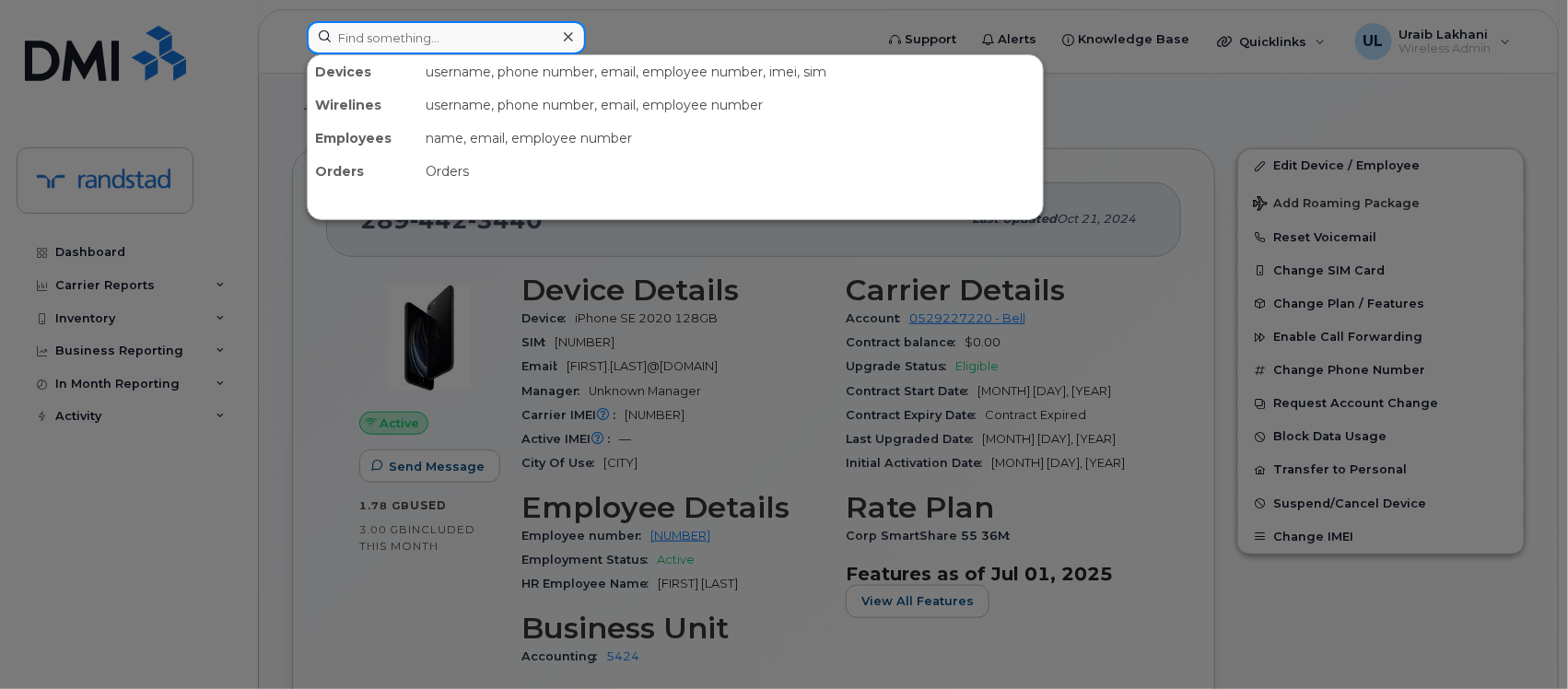 click 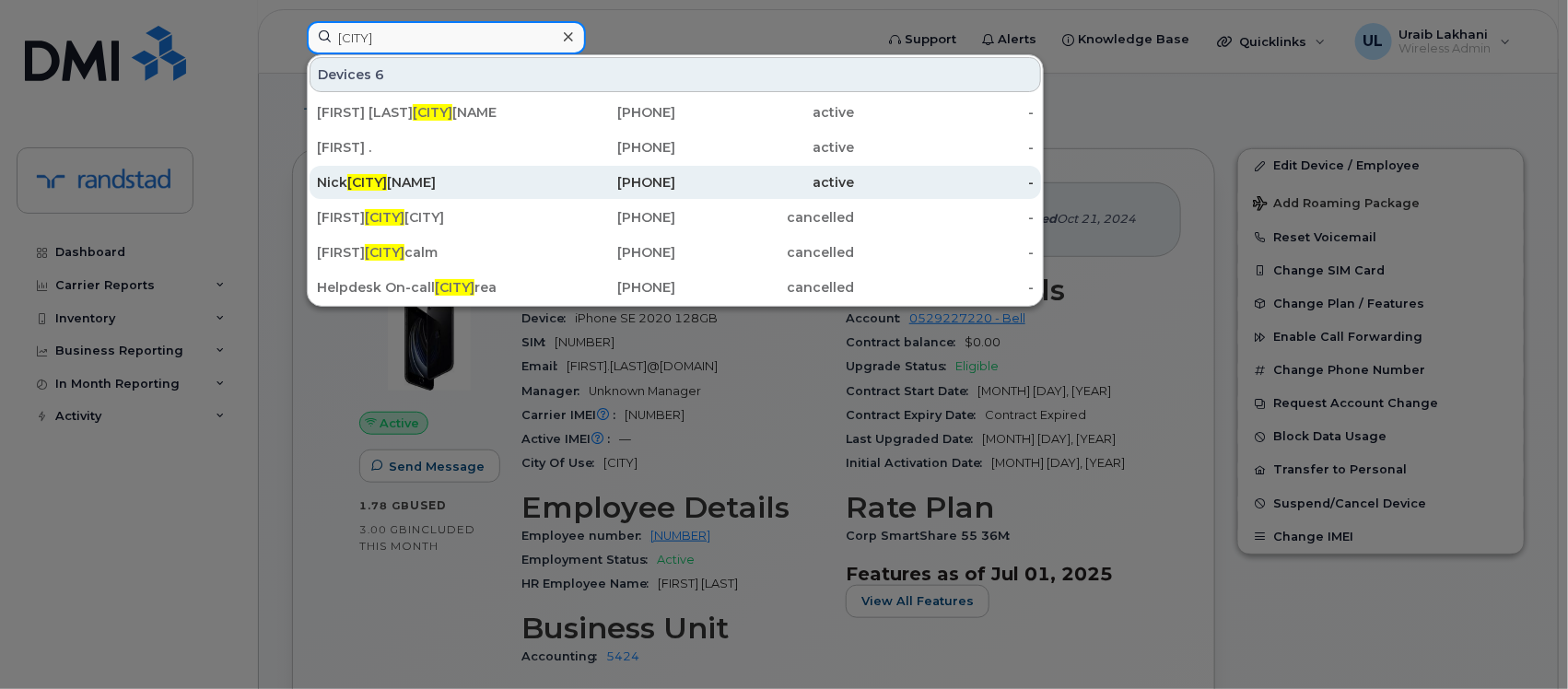 type on "mont" 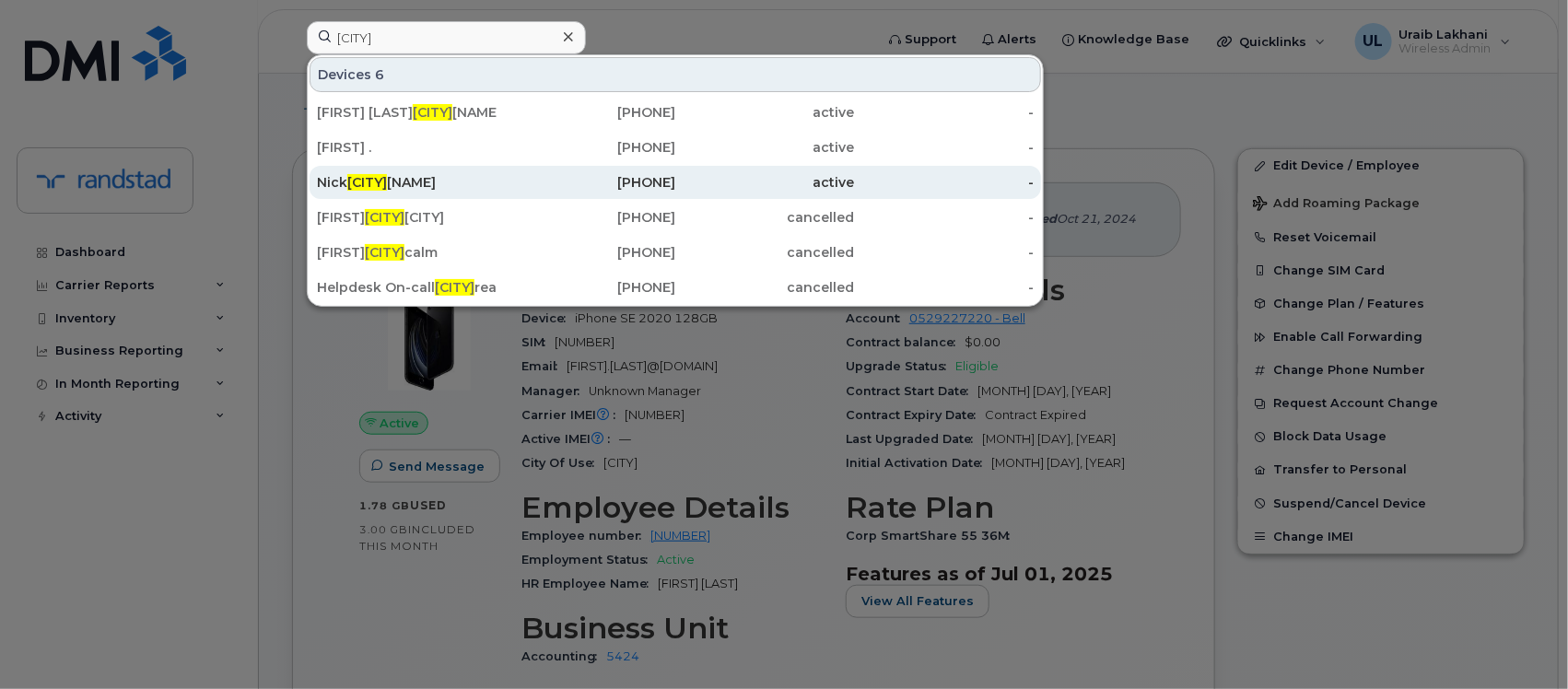 click on "647-231-4872" 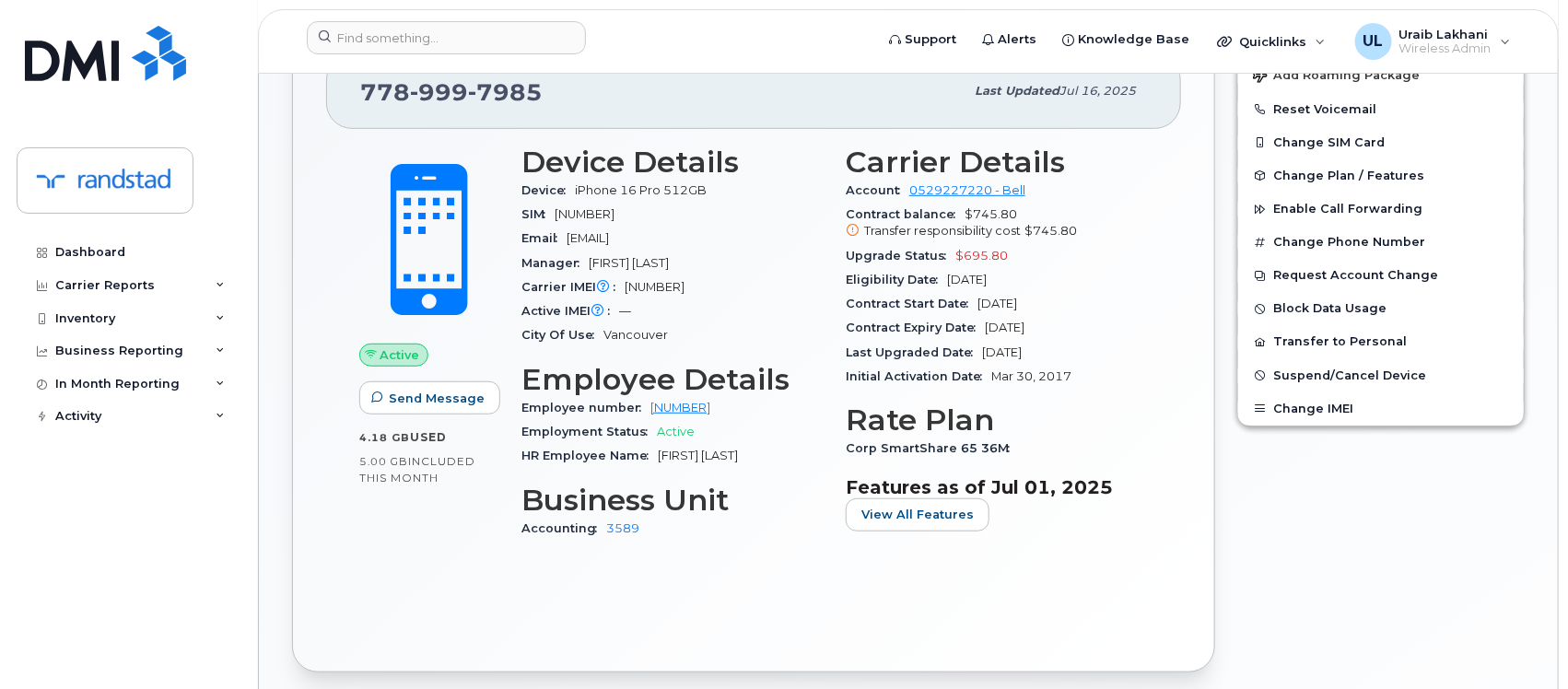 scroll, scrollTop: 411, scrollLeft: 0, axis: vertical 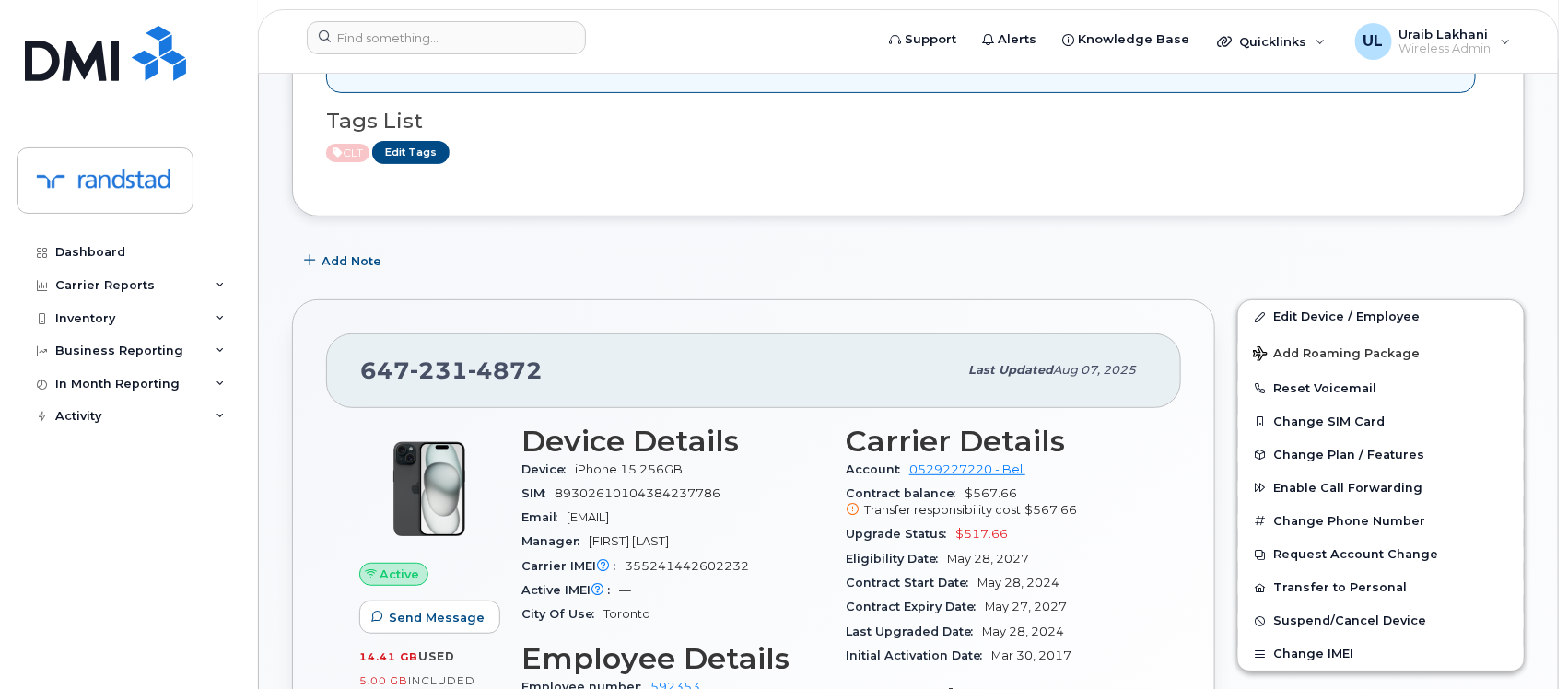 click on "4872" 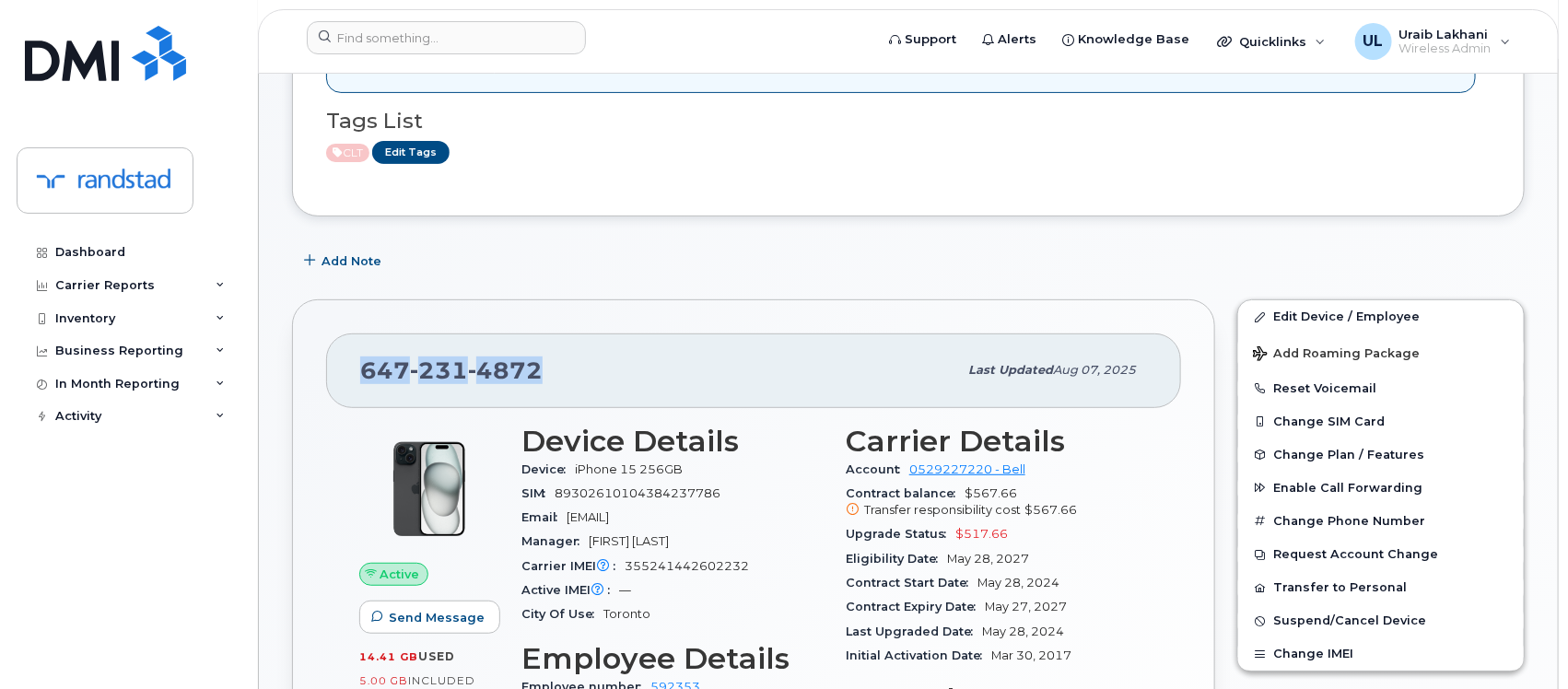 click on "4872" 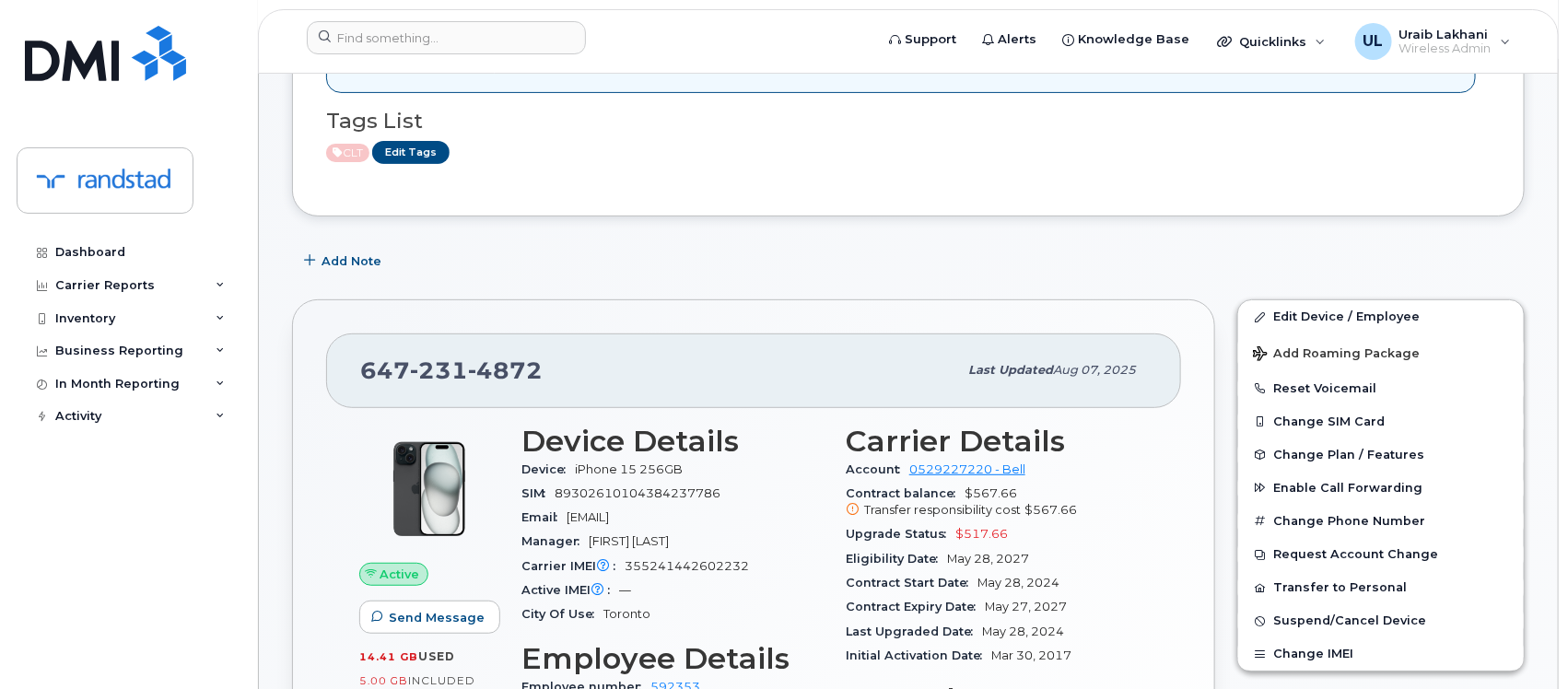 click on "Carrier Details" 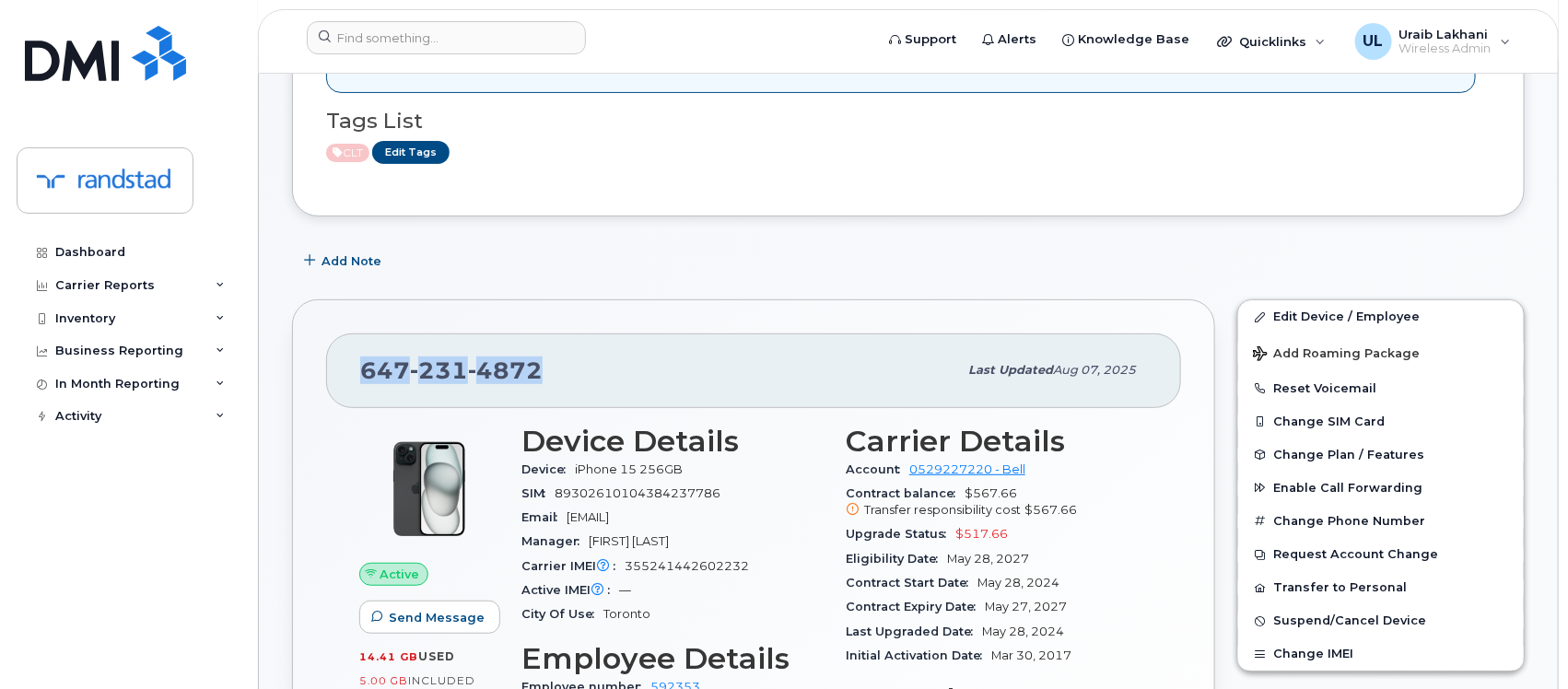 click on "4872" 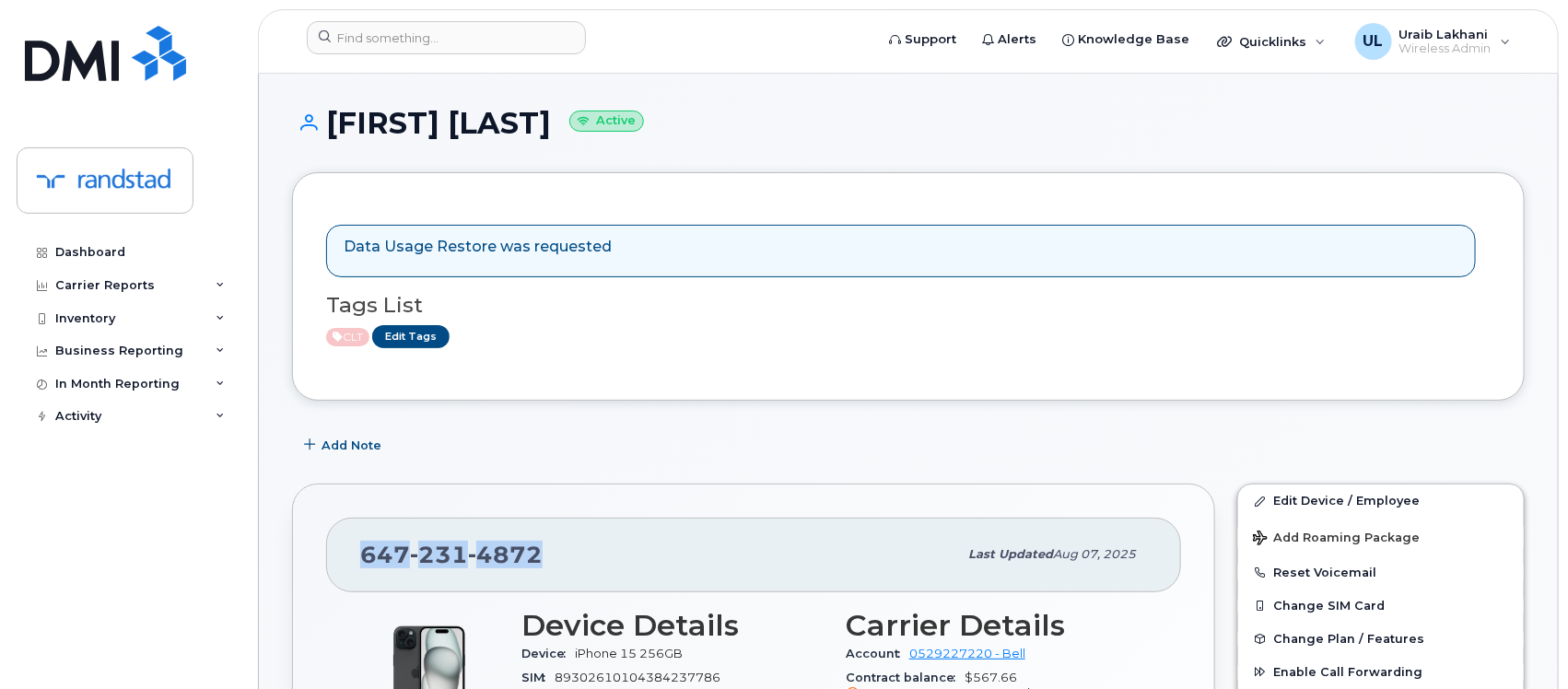 copy on "647 231 4872" 